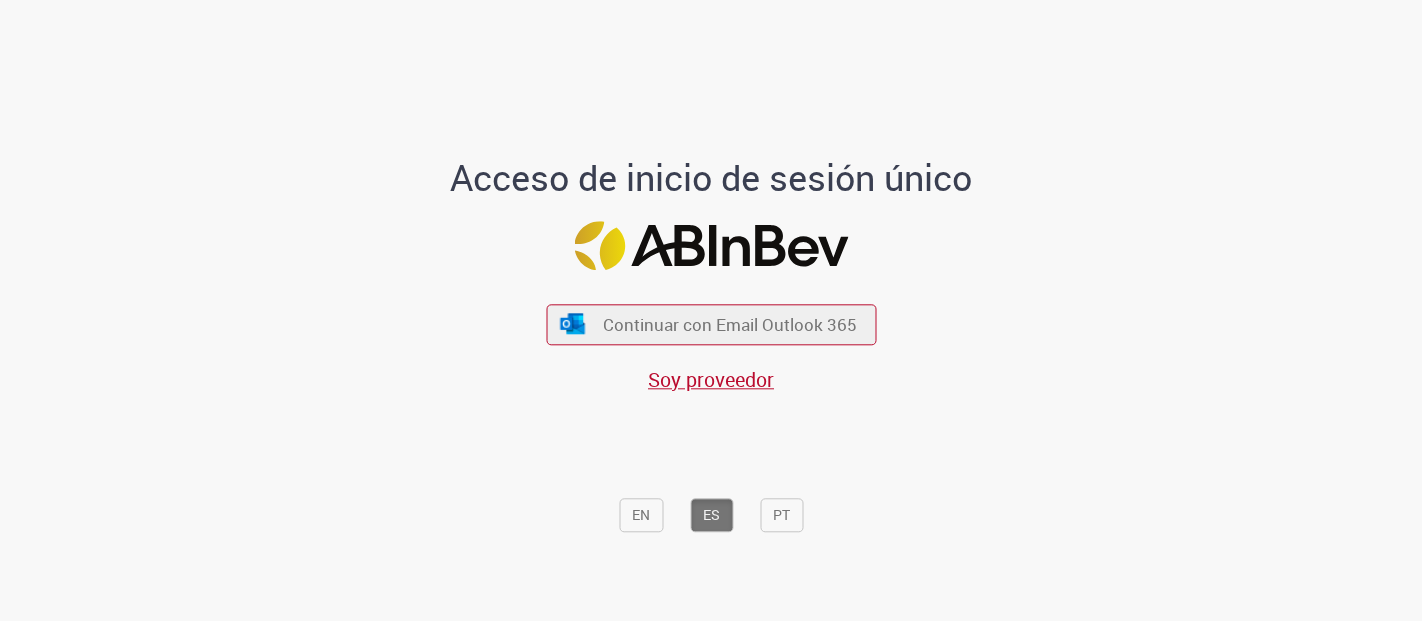 scroll, scrollTop: 0, scrollLeft: 0, axis: both 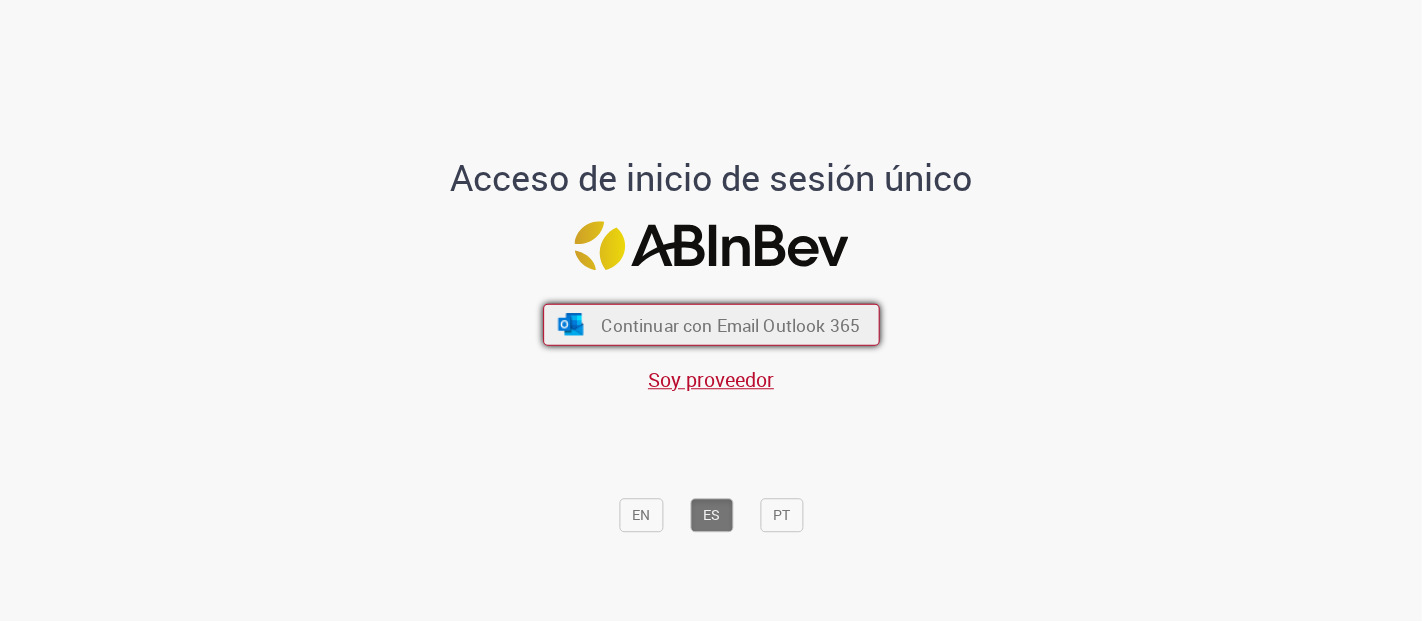 click on "Continuar con Email Outlook 365" at bounding box center [711, 325] 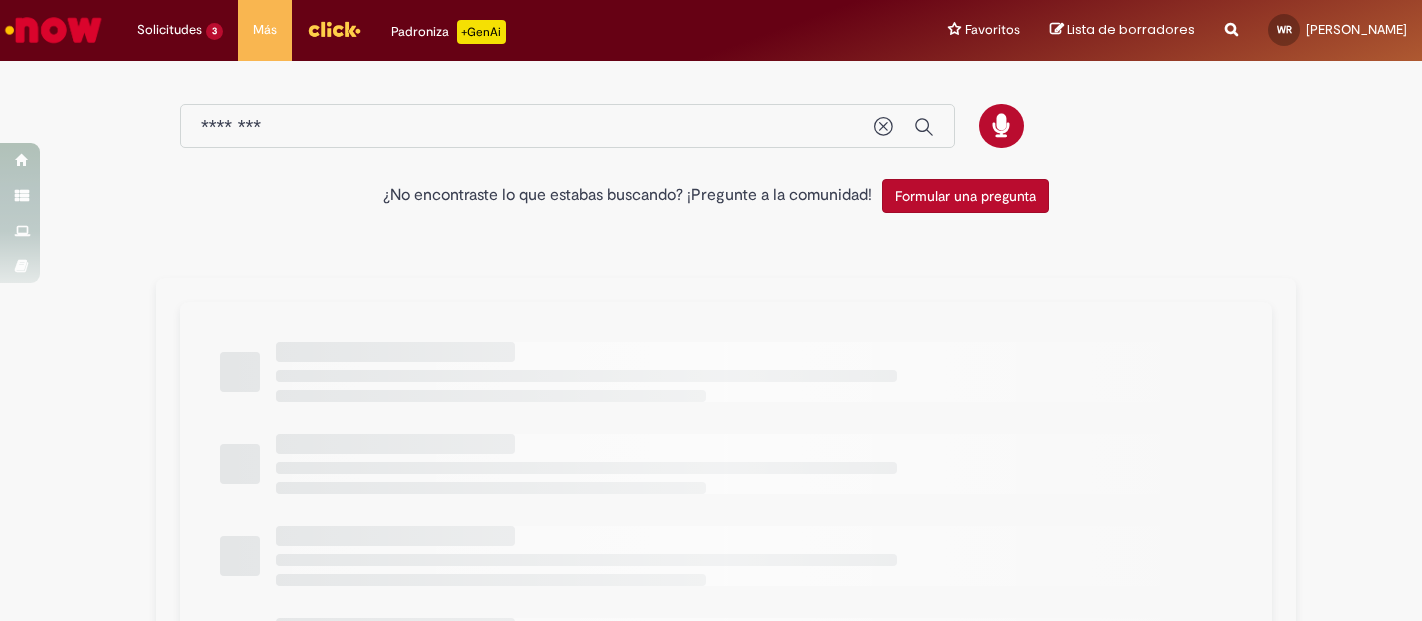 scroll, scrollTop: 0, scrollLeft: 0, axis: both 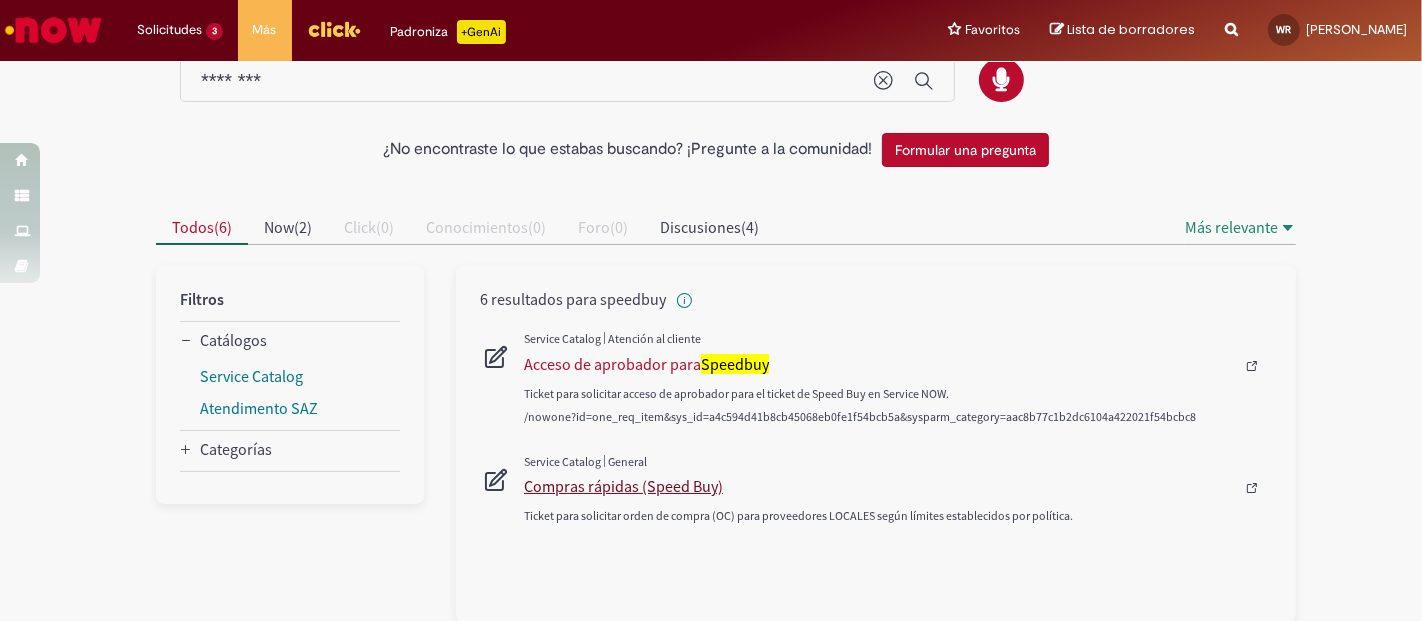 click on "Compras rápidas (Speed Buy)" at bounding box center (879, 486) 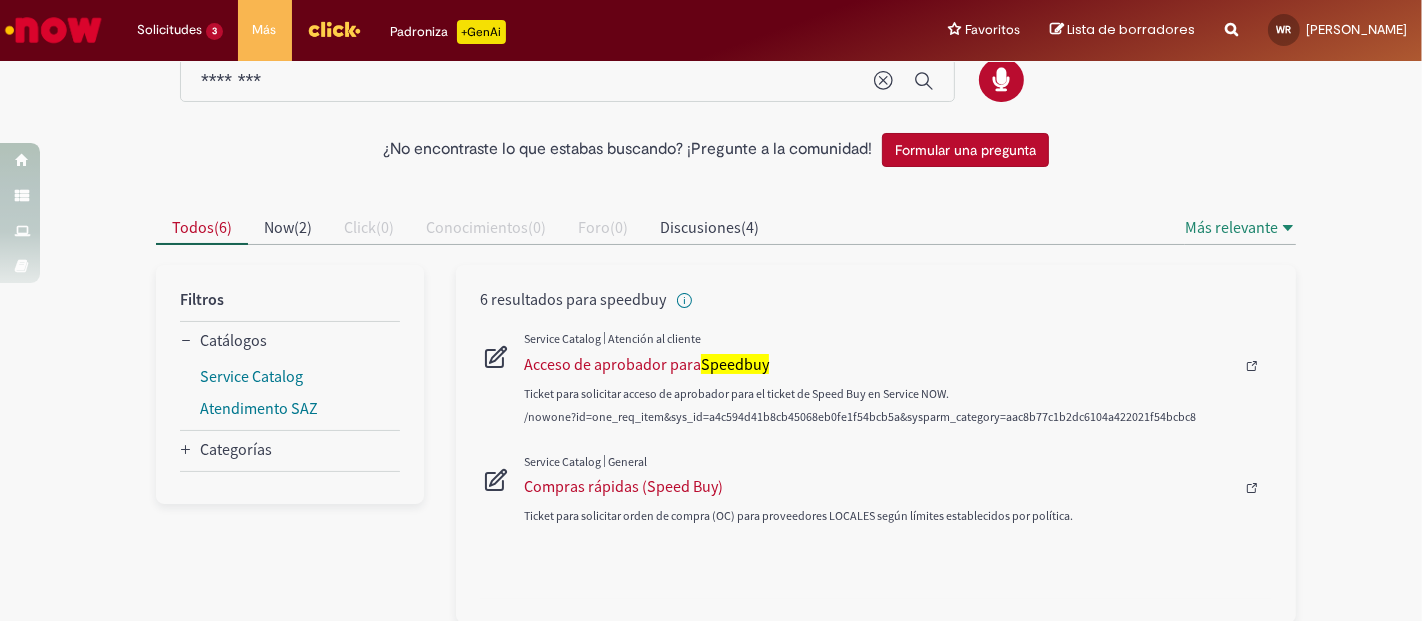 type 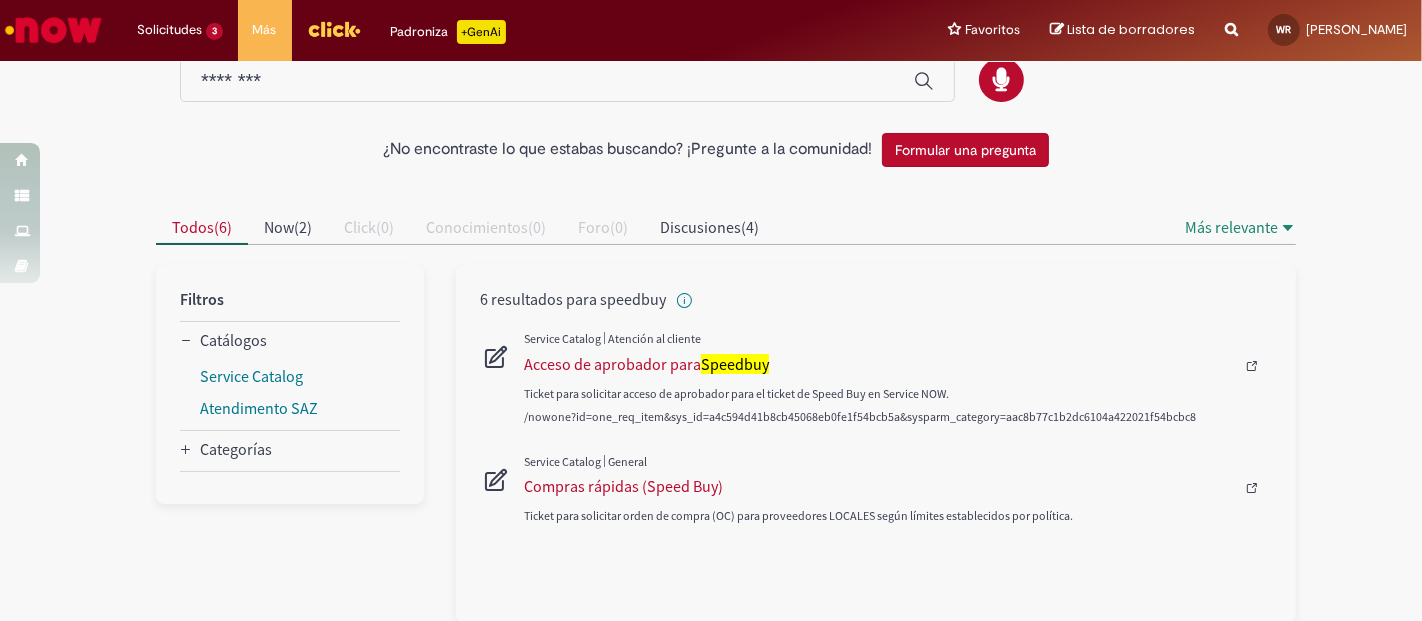 scroll, scrollTop: 0, scrollLeft: 0, axis: both 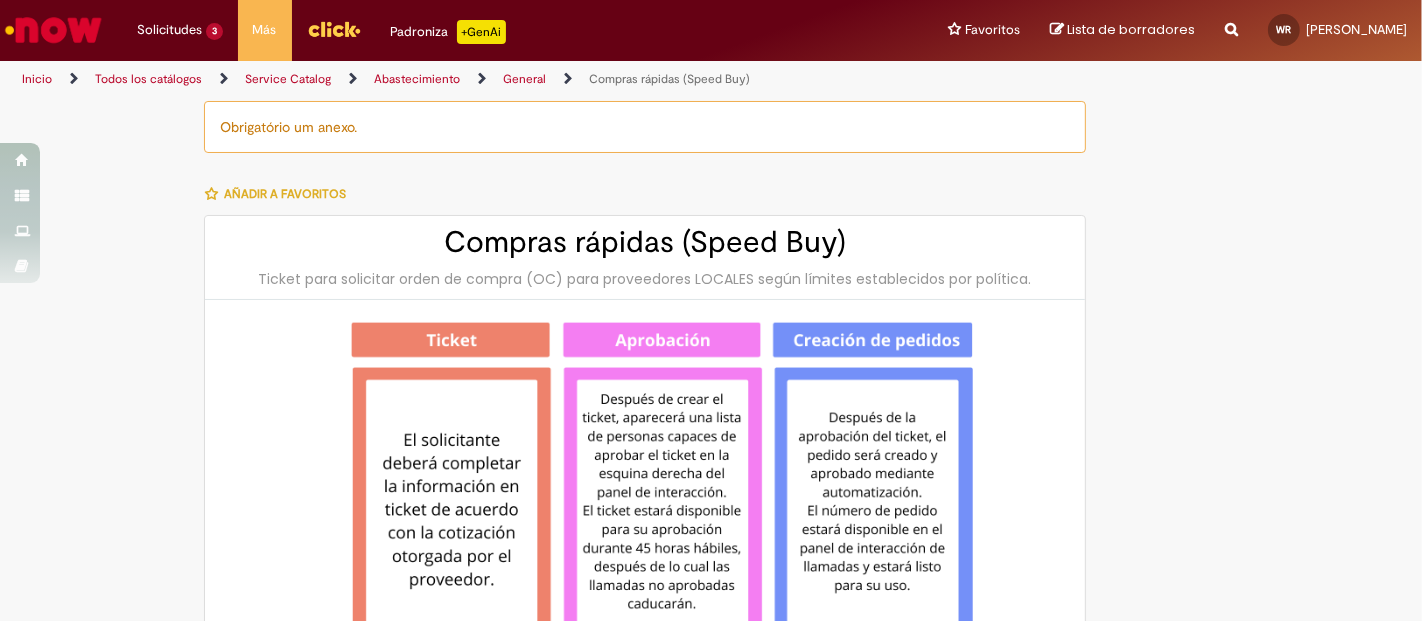 type on "********" 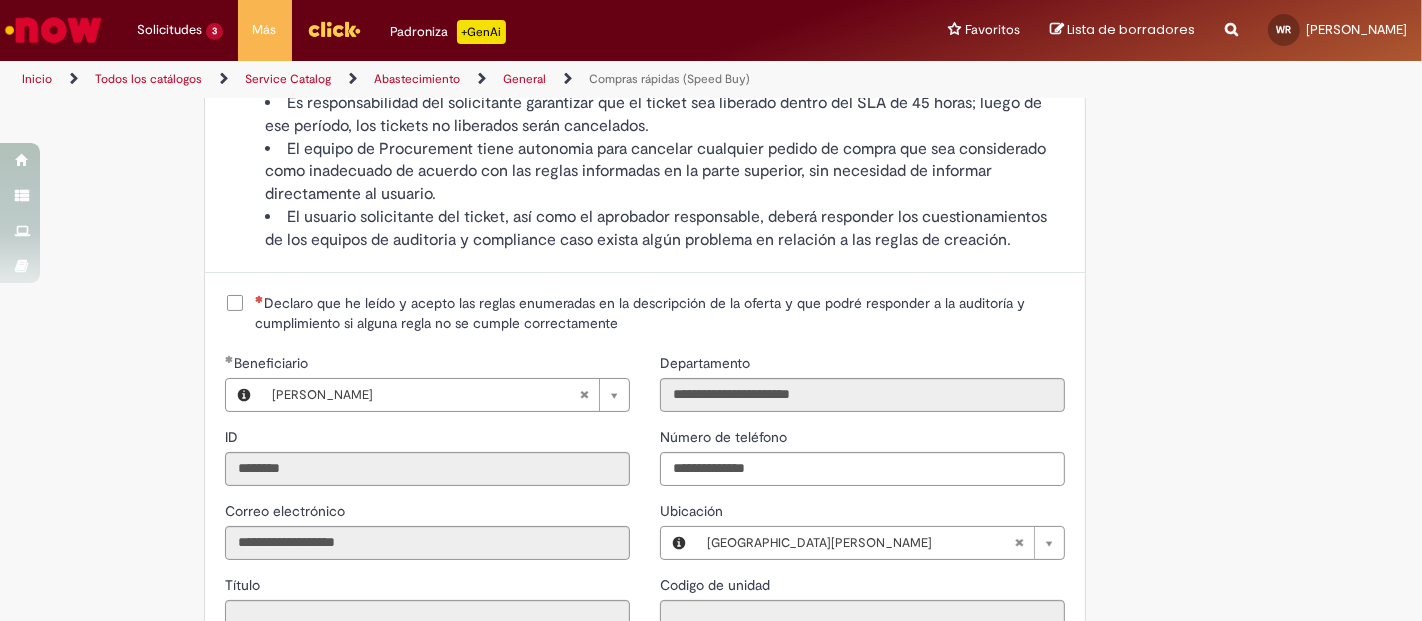 scroll, scrollTop: 2000, scrollLeft: 0, axis: vertical 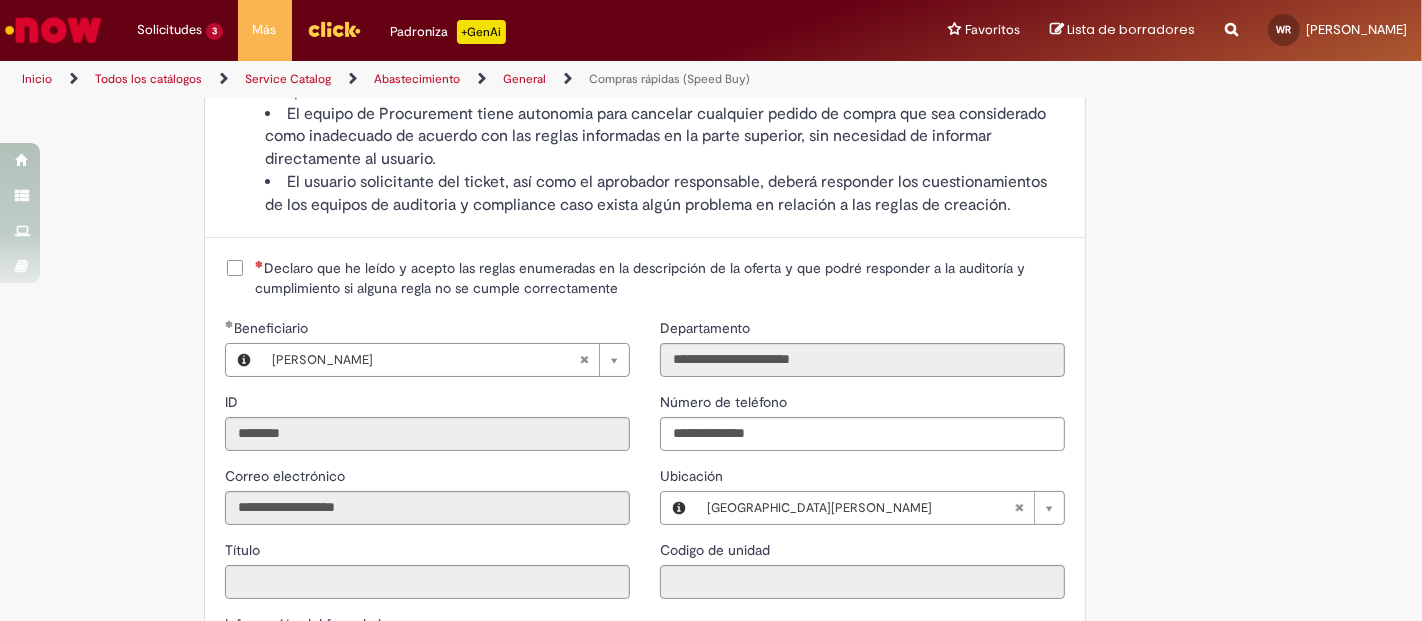 click on "Declaro que he leído y acepto las reglas enumeradas en la descripción de la oferta y que podré responder a la auditoría y cumplimiento si alguna regla no se cumple correctamente" at bounding box center [660, 278] 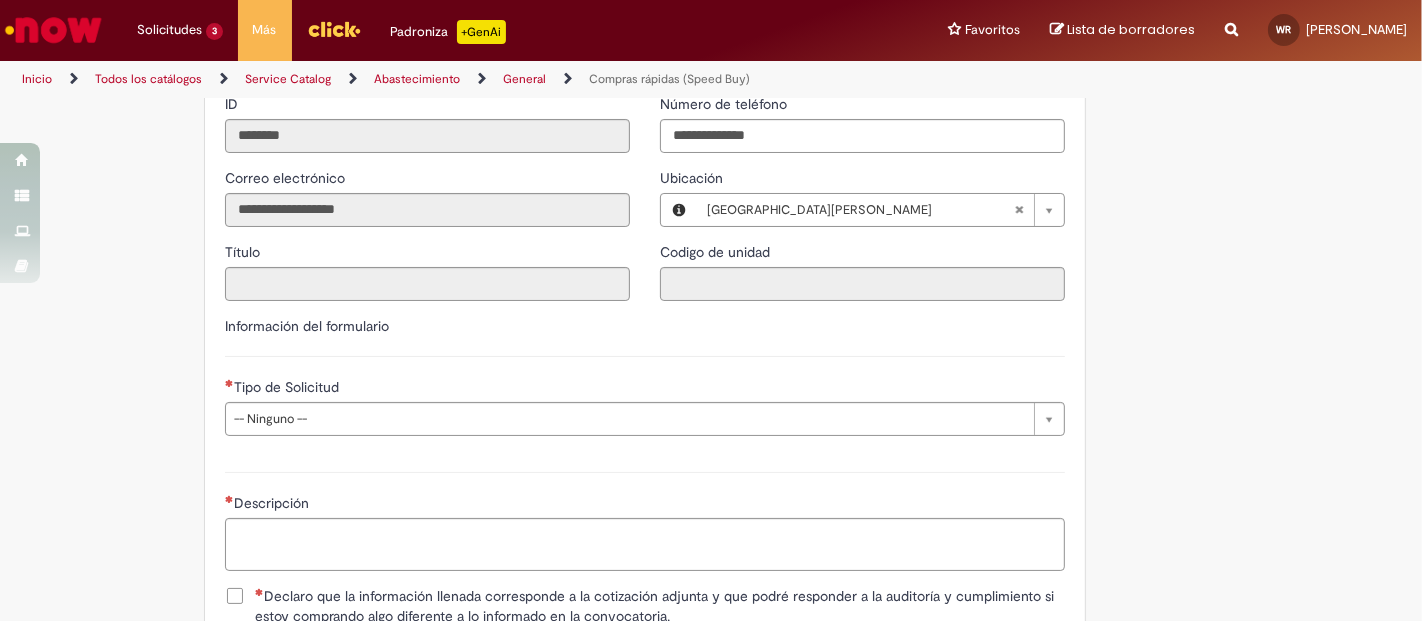 scroll, scrollTop: 2333, scrollLeft: 0, axis: vertical 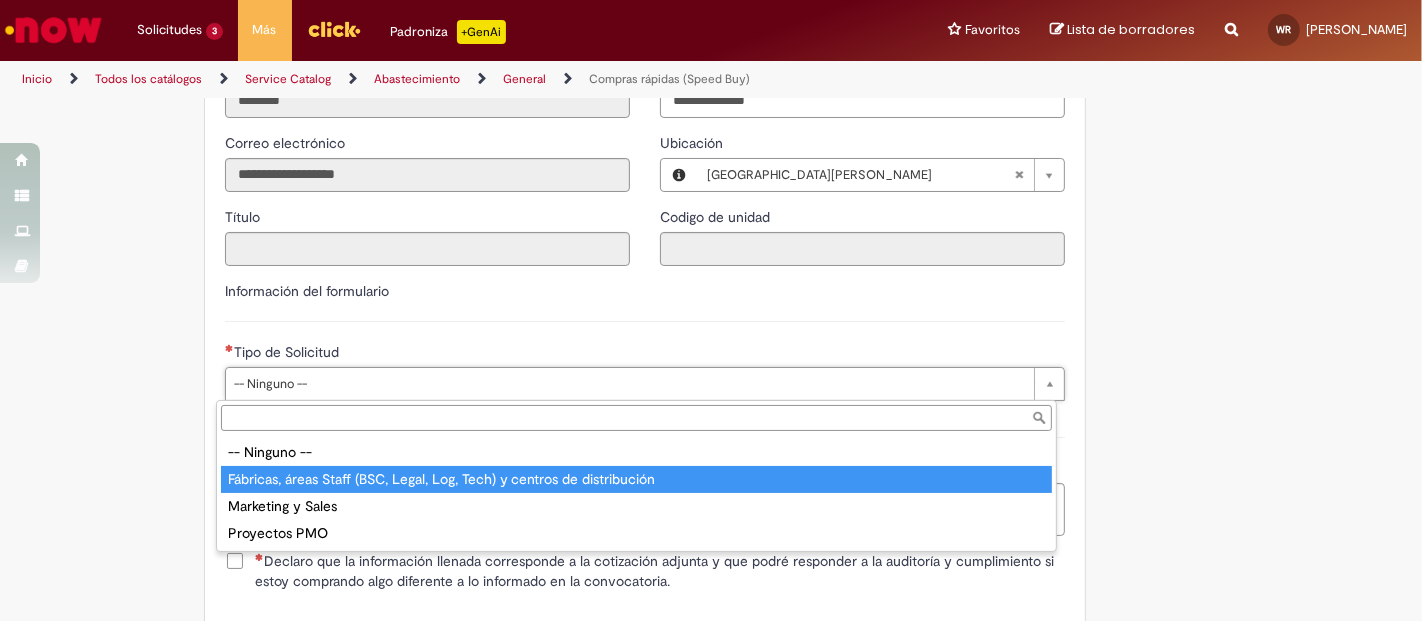 type on "**********" 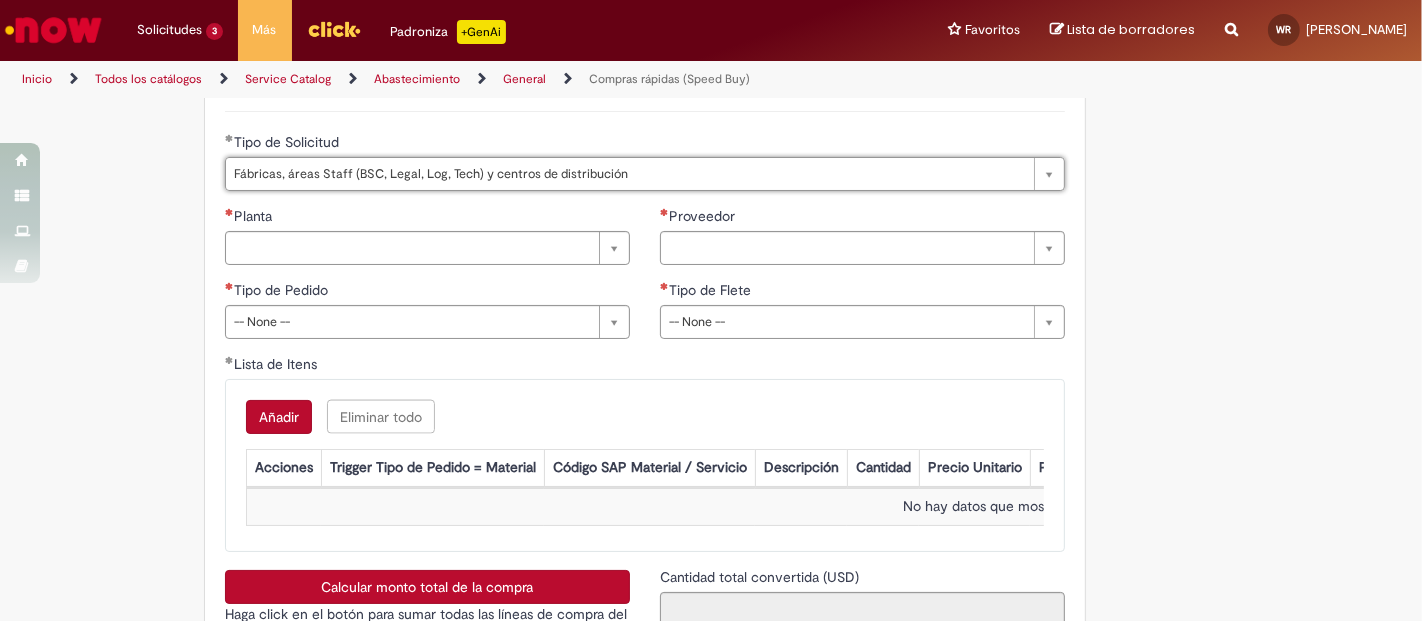 scroll, scrollTop: 2555, scrollLeft: 0, axis: vertical 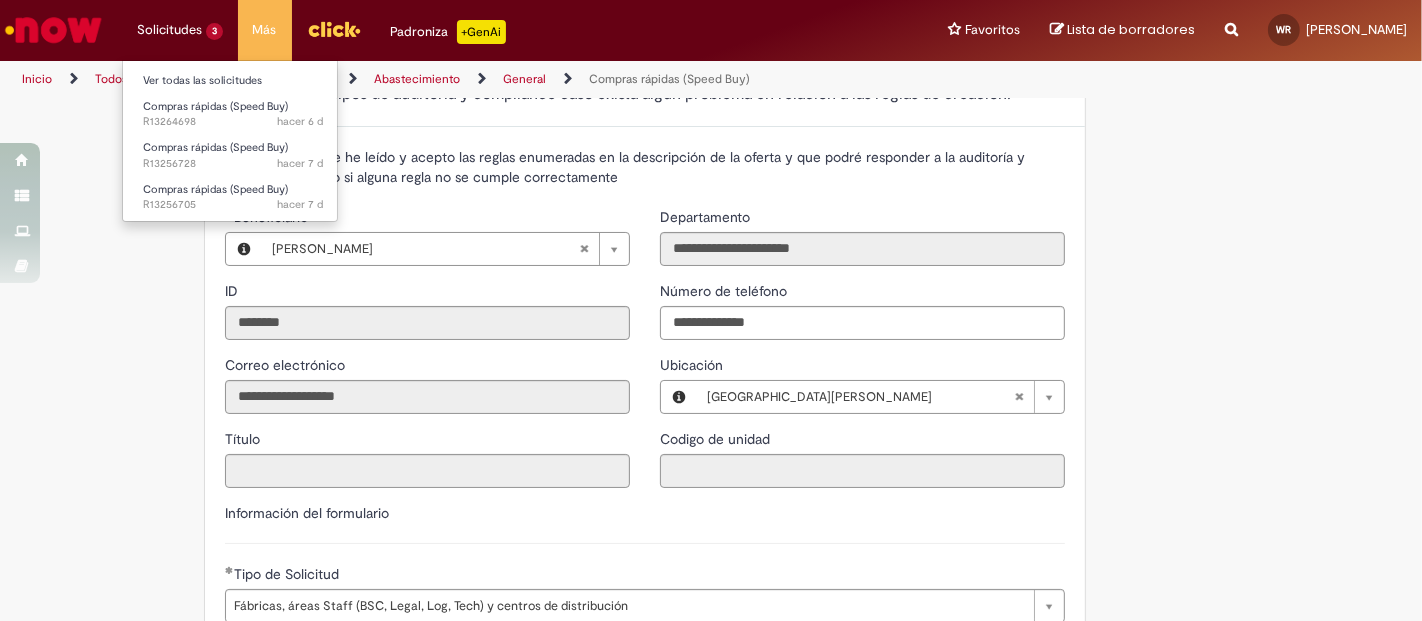 click on "Ver todas las solicitudes" at bounding box center [233, 79] 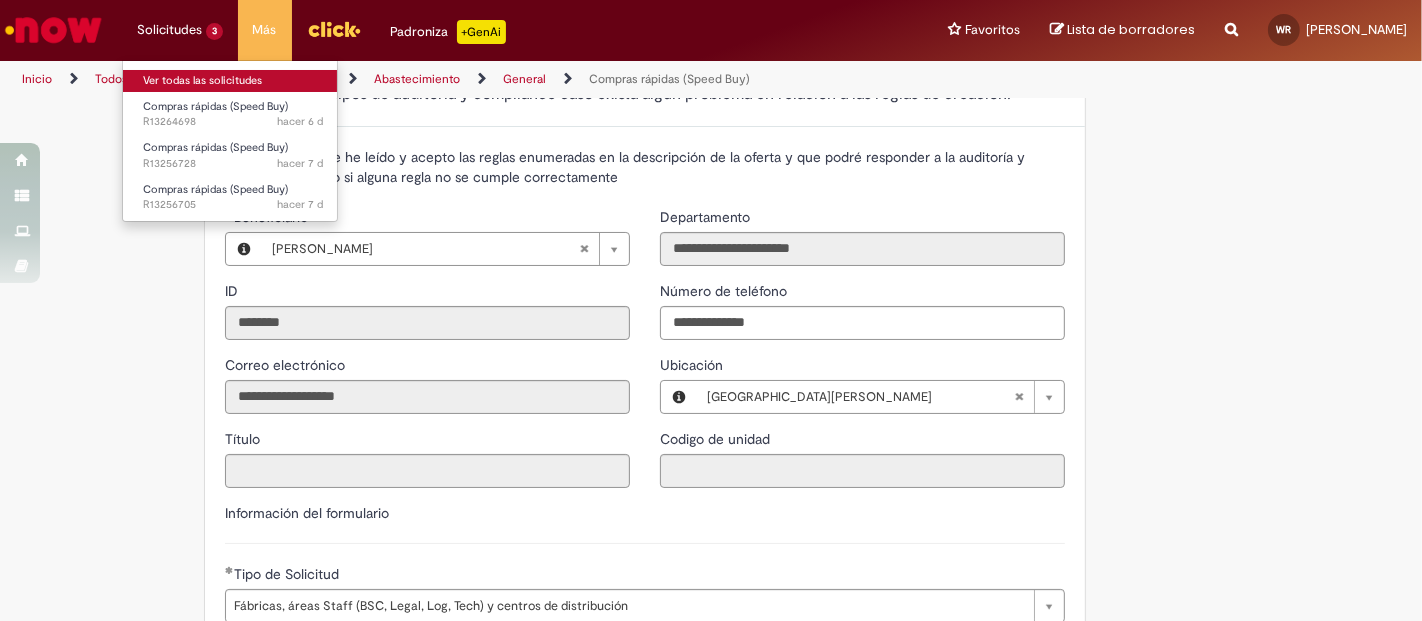 click on "Ver todas las solicitudes" at bounding box center (233, 81) 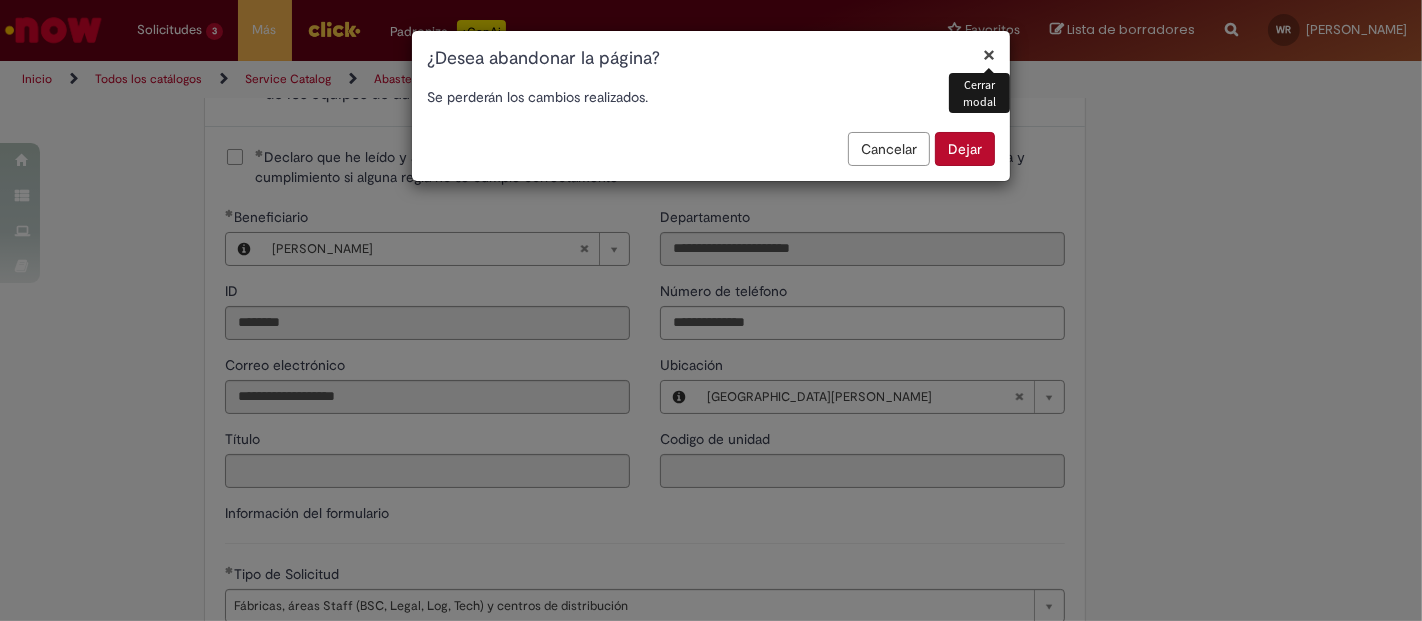 click on "Dejar" at bounding box center (965, 149) 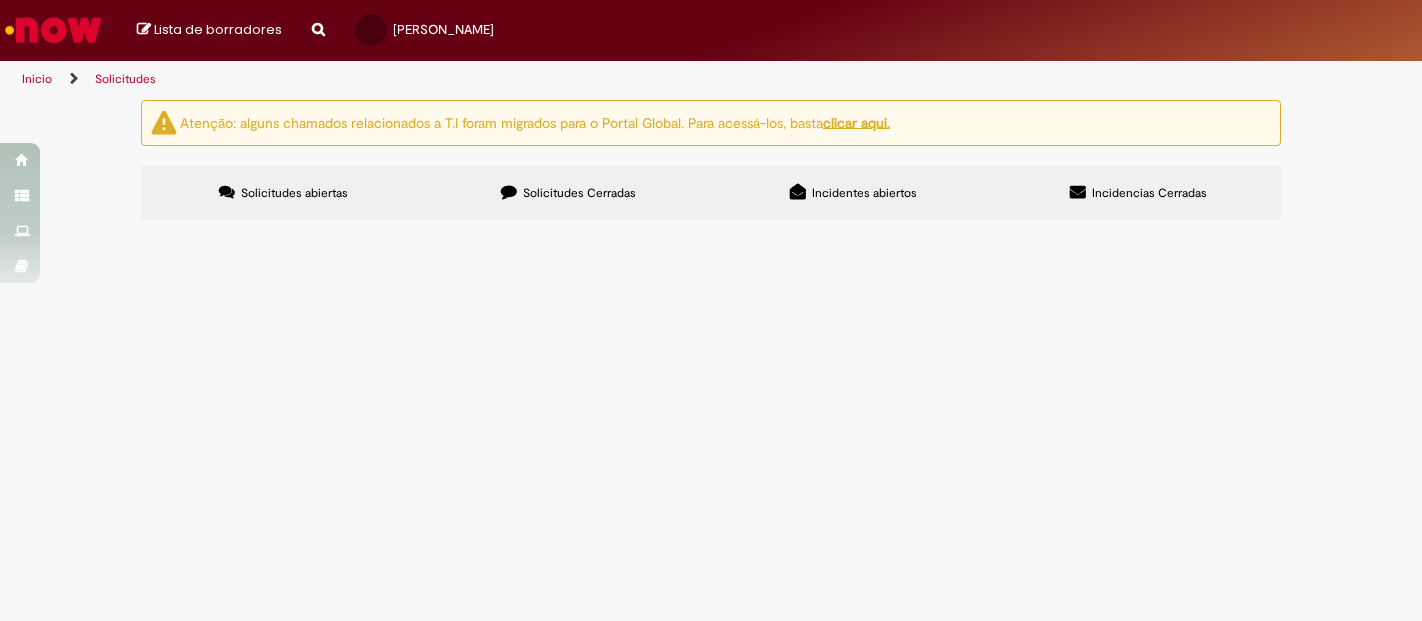 scroll, scrollTop: 0, scrollLeft: 0, axis: both 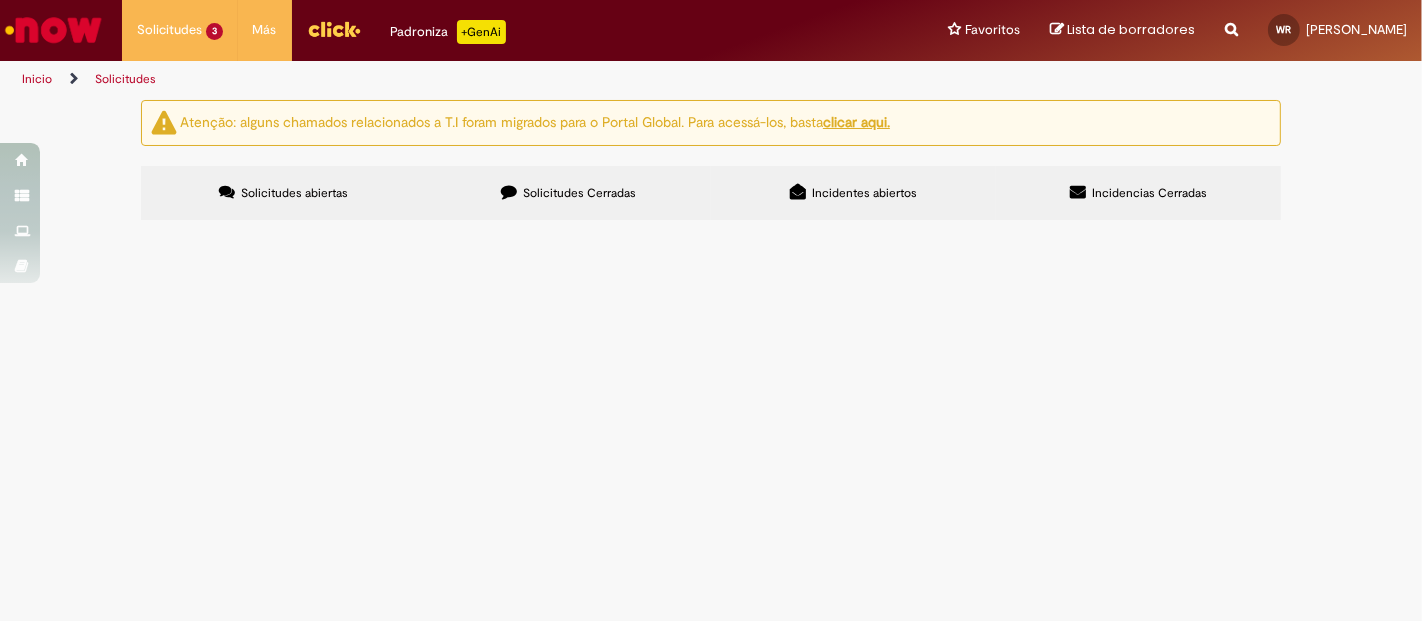click on "Compras rápidas (Speed Buy)" at bounding box center [0, 0] 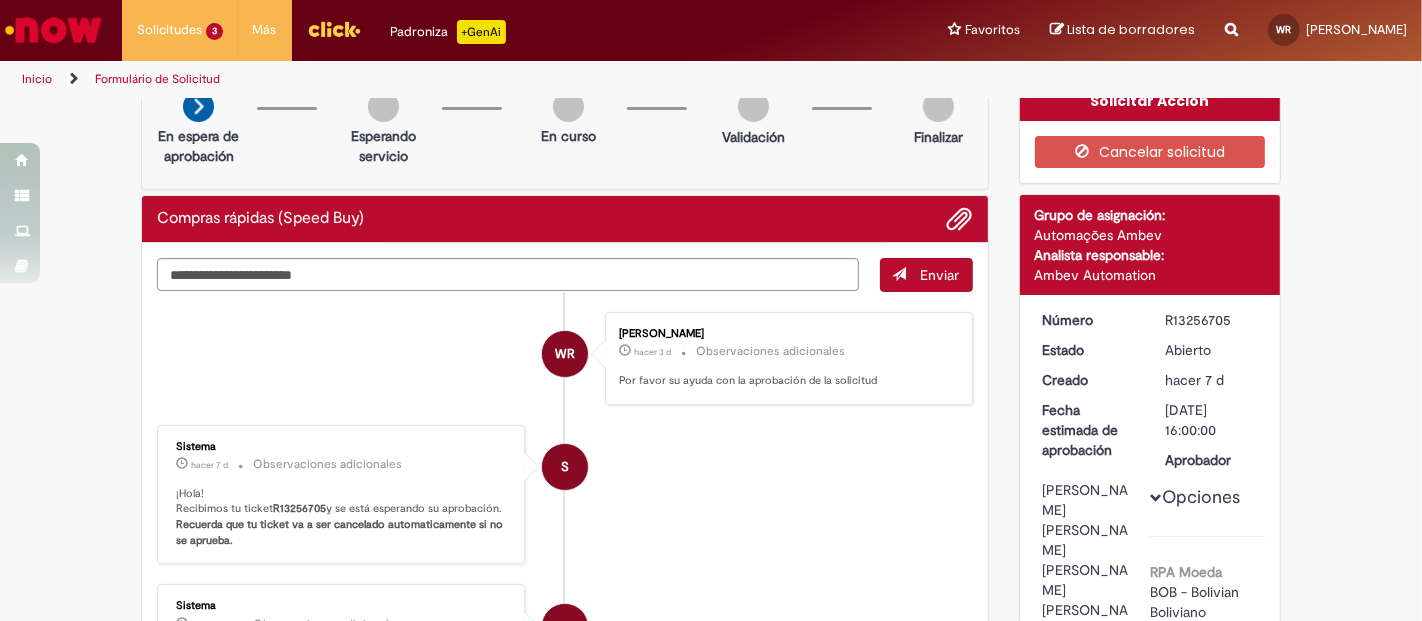 scroll, scrollTop: 0, scrollLeft: 0, axis: both 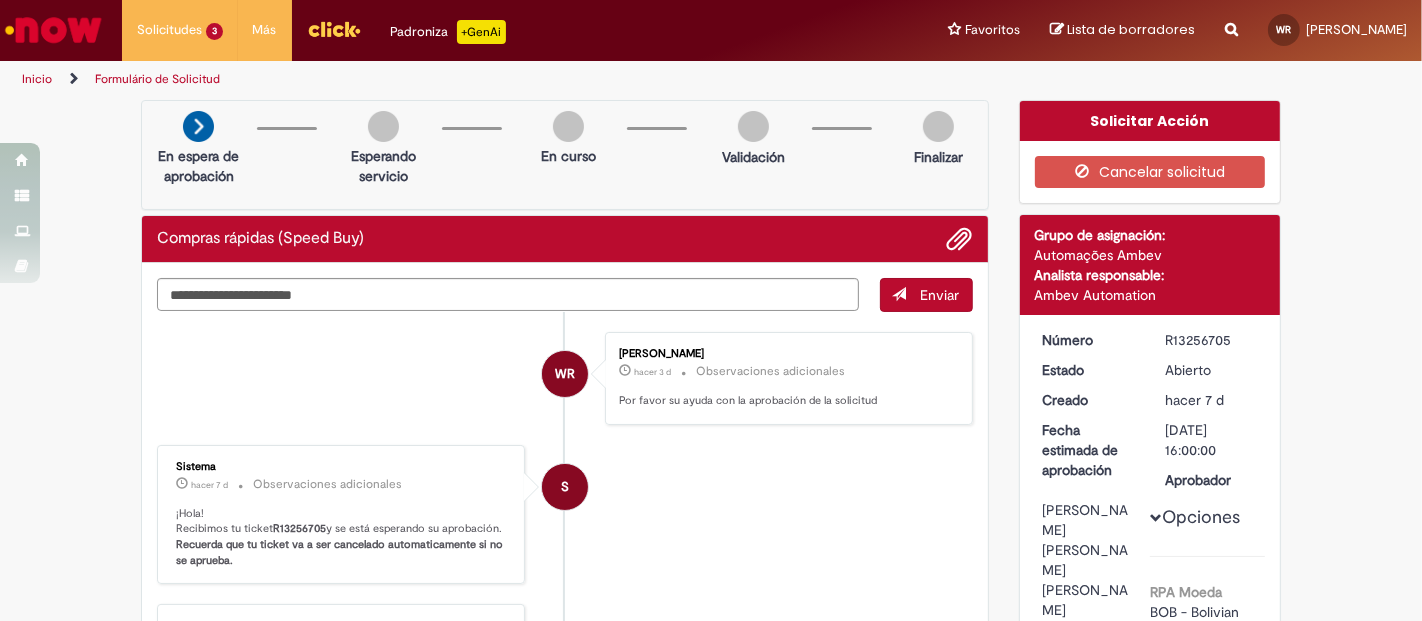 click on "WR
Wendy Lourdes Velasquez Rios
hacer 3 d hacer 3 días     Observaciones adicionales
Por favor su ayuda con la aprobación de la solicitud
S
Sistema
hacer 7 d hacer 7 días     Observaciones adicionales
¡Hola! Recibimos tu ticket  R13256705  y se está esperando su aprobación.  Recuerda que tu ticket va a ser cancelado automaticamente si no se aprueba.
S" at bounding box center (565, 669) 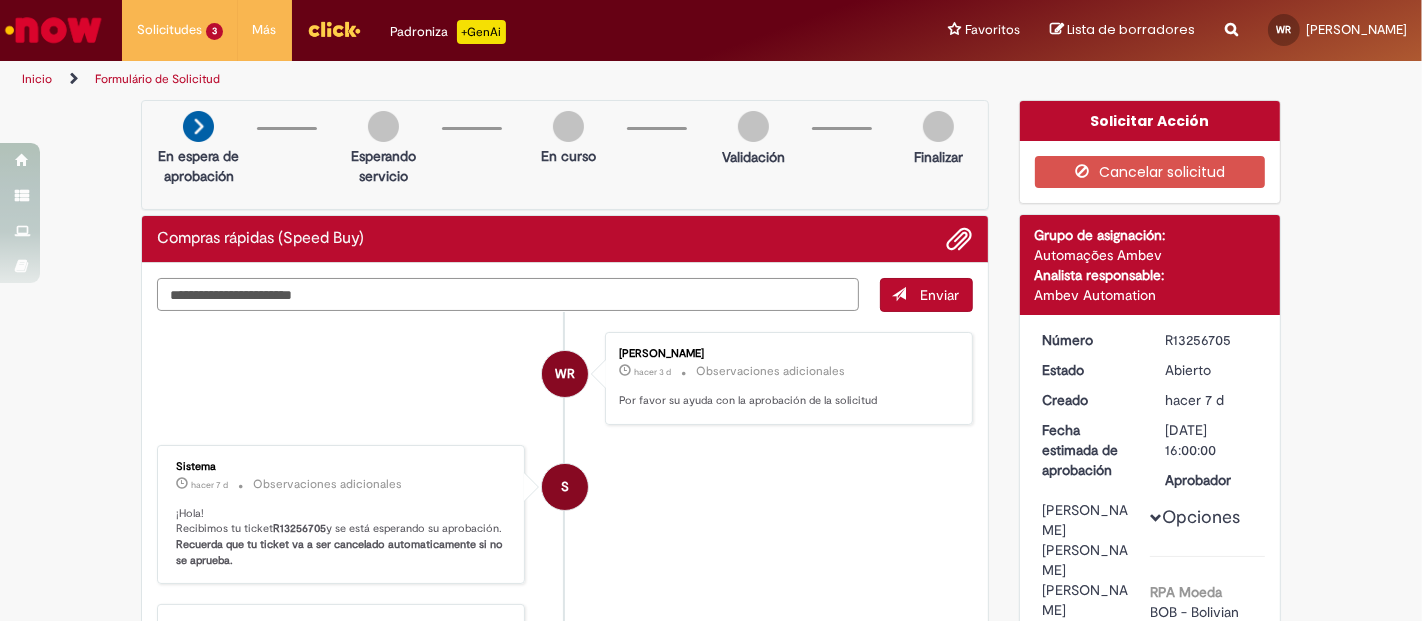 click at bounding box center (508, 294) 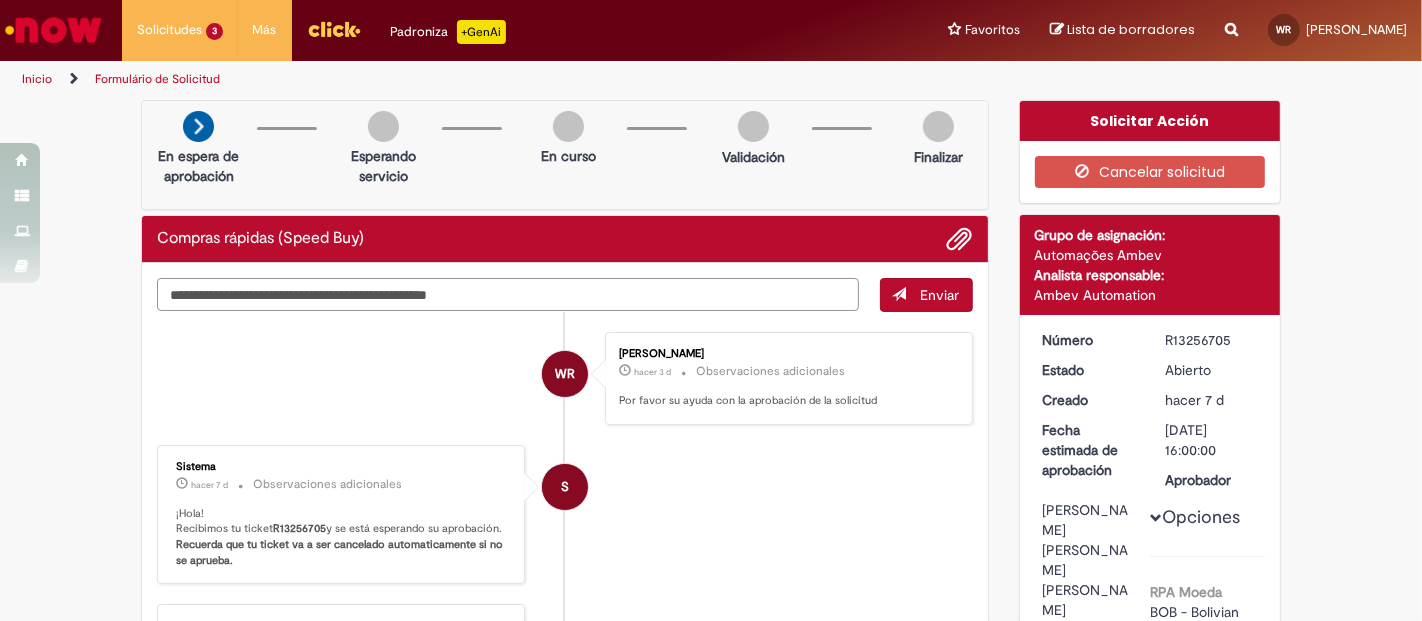 type on "**********" 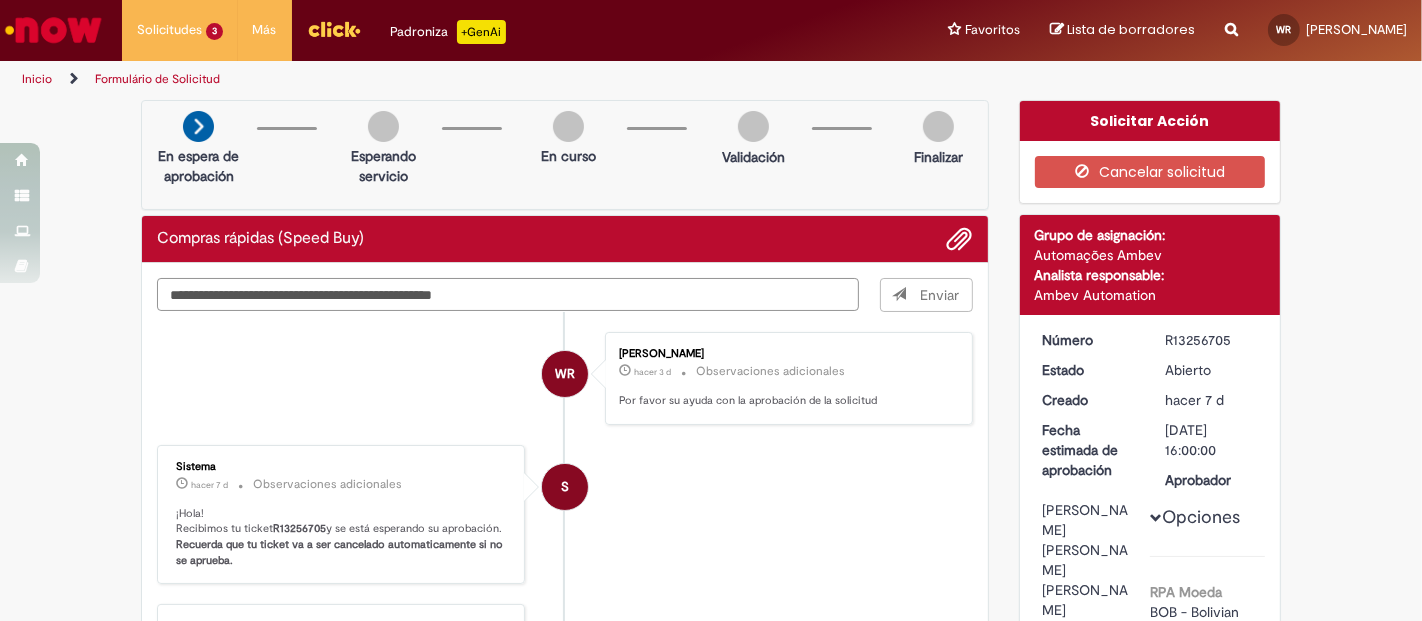 type 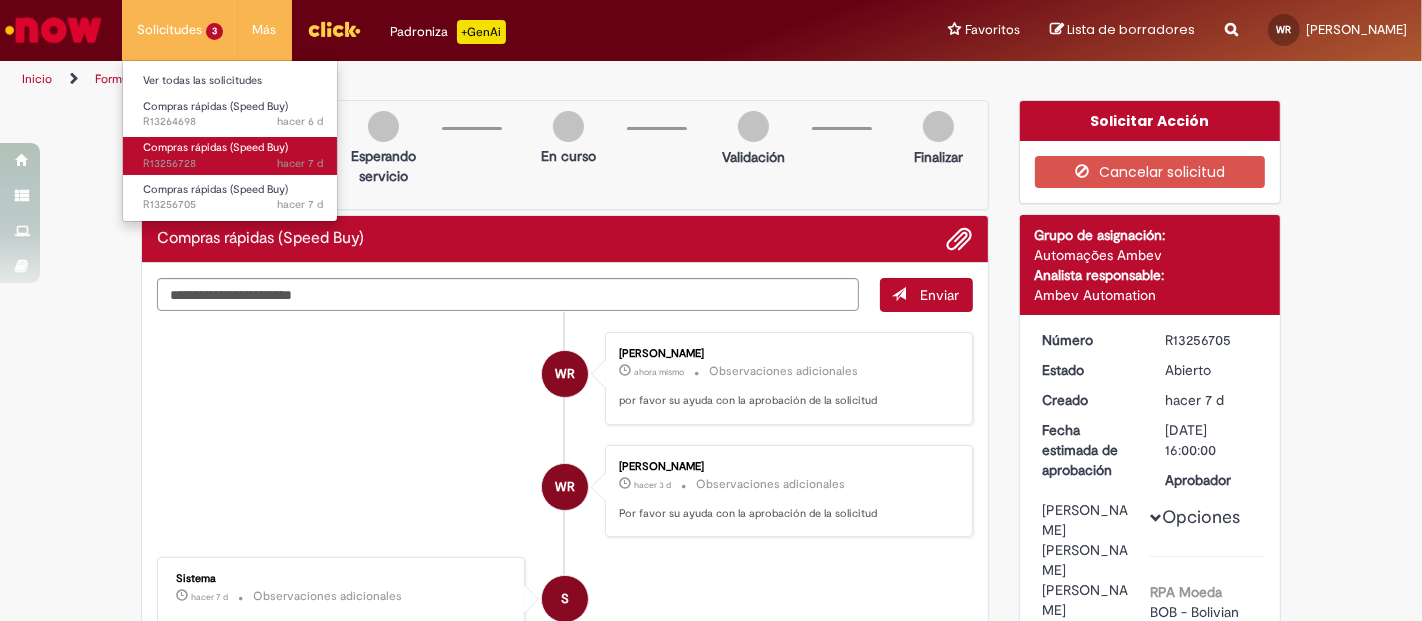click on "Compras rápidas (Speed Buy)" at bounding box center (215, 147) 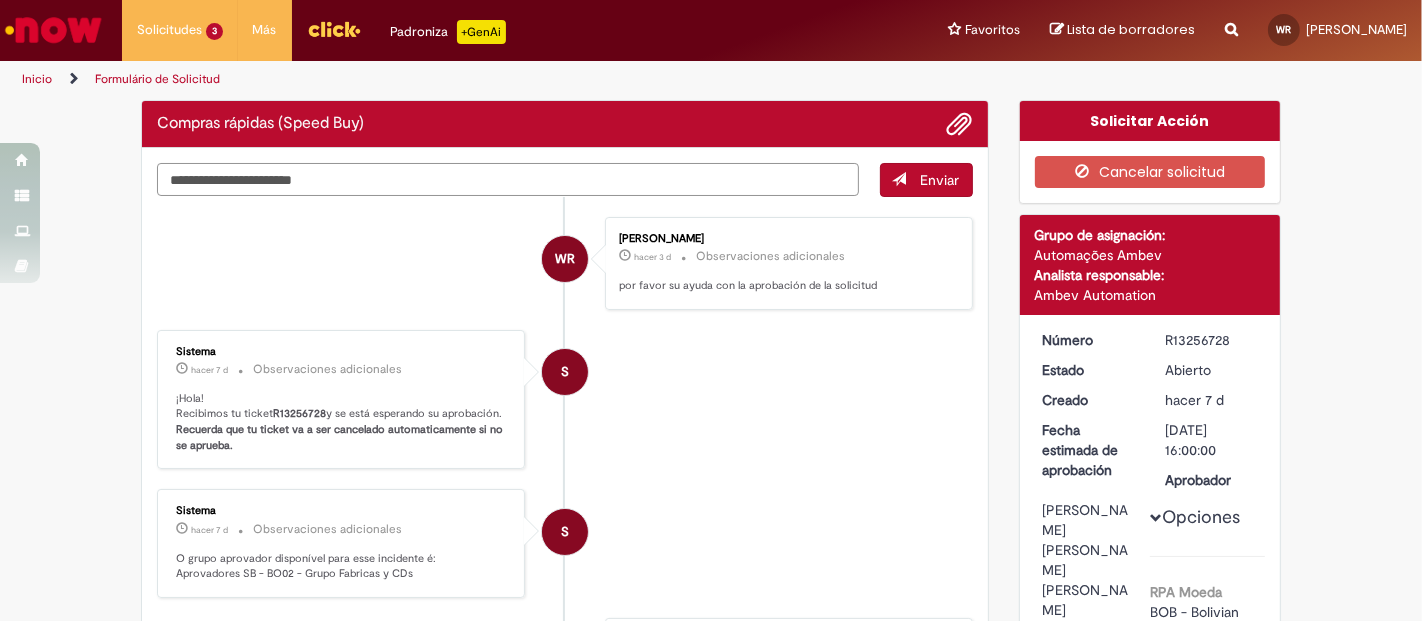 click at bounding box center (508, 179) 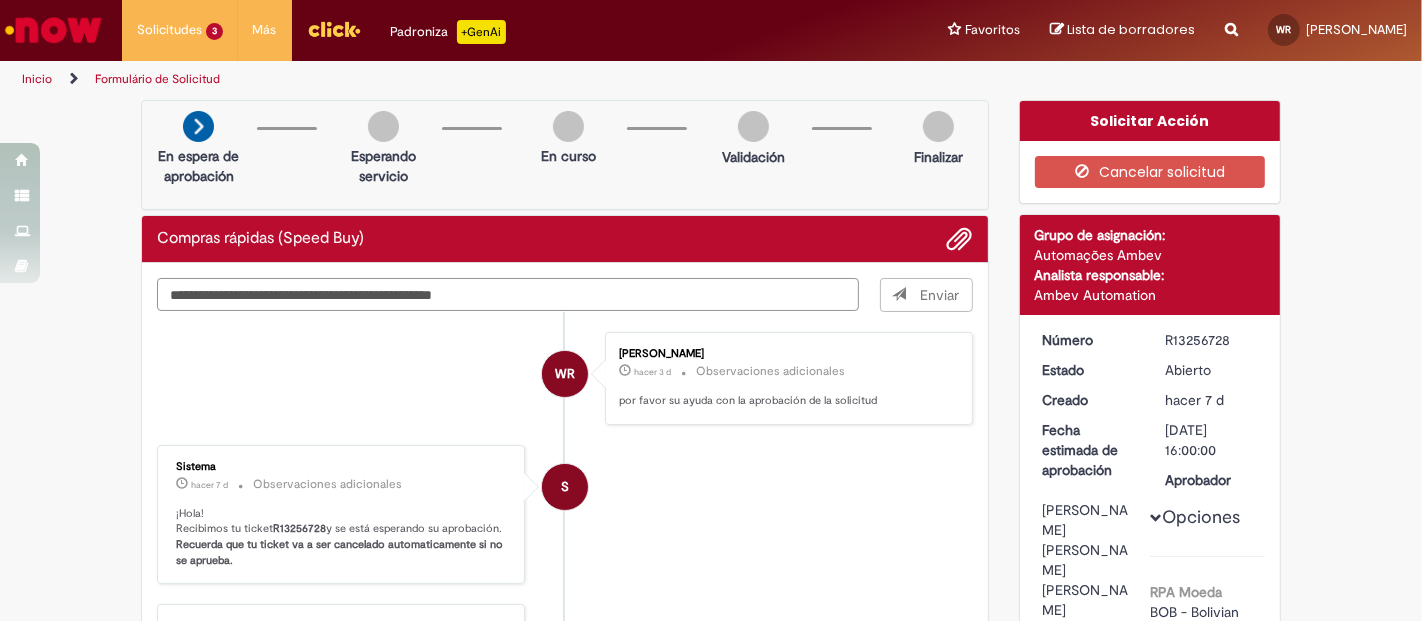 type on "**********" 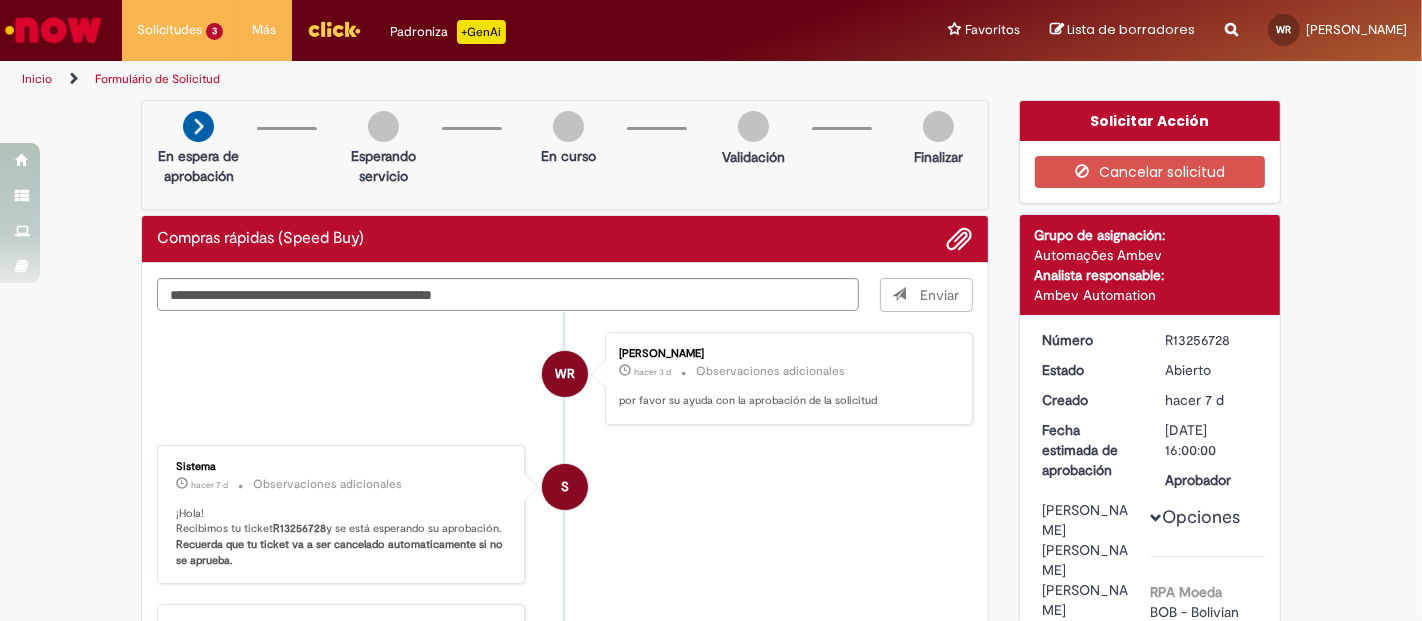 click on "Enviar" at bounding box center (927, 295) 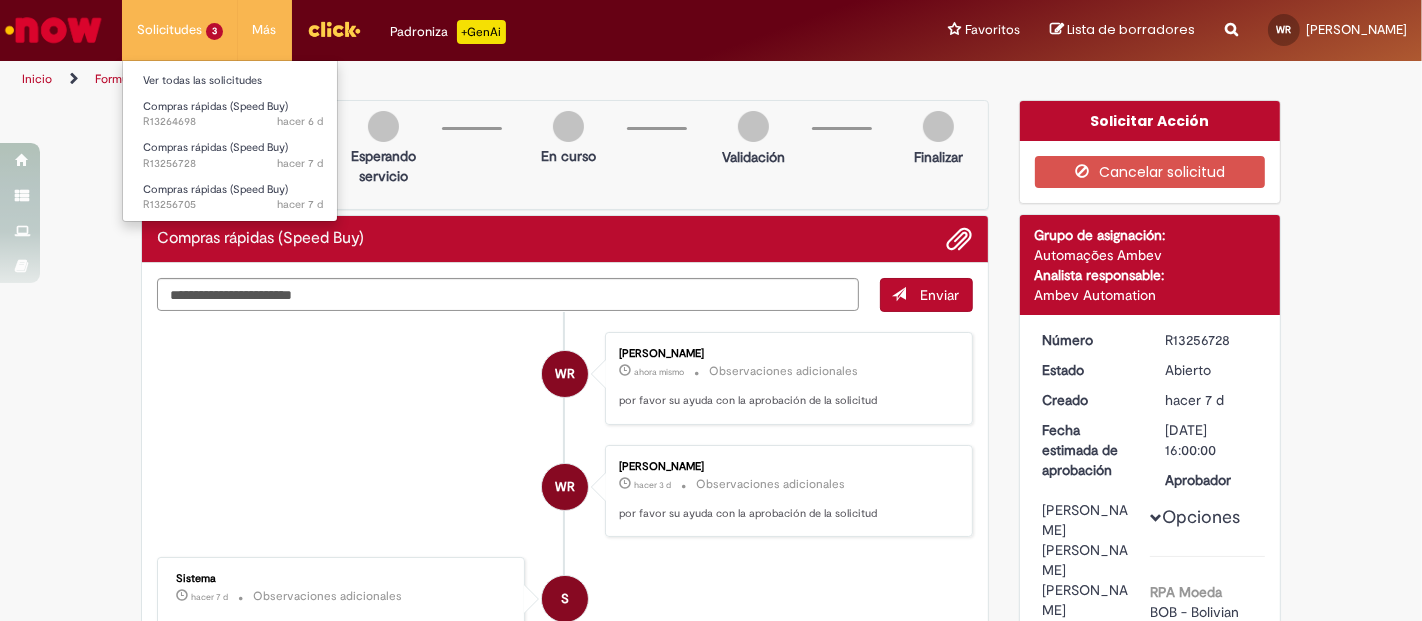 click on "Solicitudes   3
Ver todas las solicitudes
Compras rápidas (Speed Buy)
hacer 6 d hacer 6 días  R13264698
Compras rápidas (Speed Buy)
hacer 7 d hacer 7 días  R13256728
Compras rápidas (Speed Buy)
hacer 7 d hacer 7 días  R13256705" at bounding box center [180, 30] 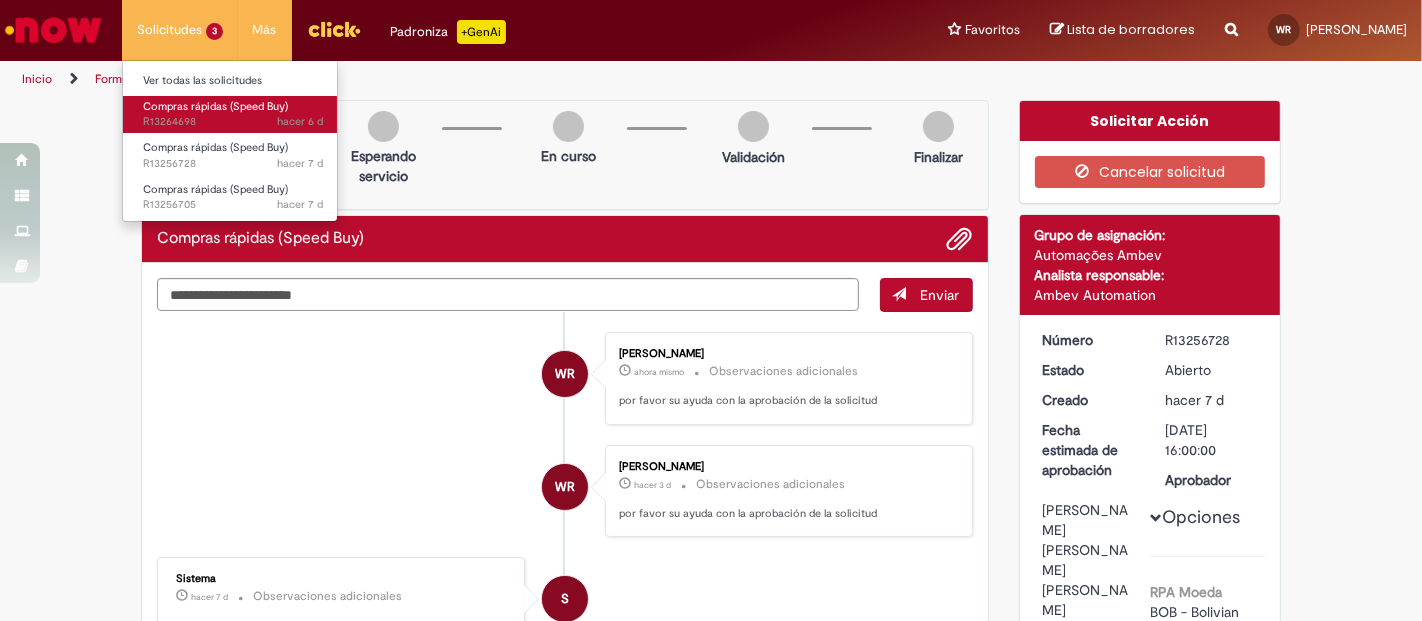 click on "Compras rápidas (Speed Buy)" at bounding box center [215, 106] 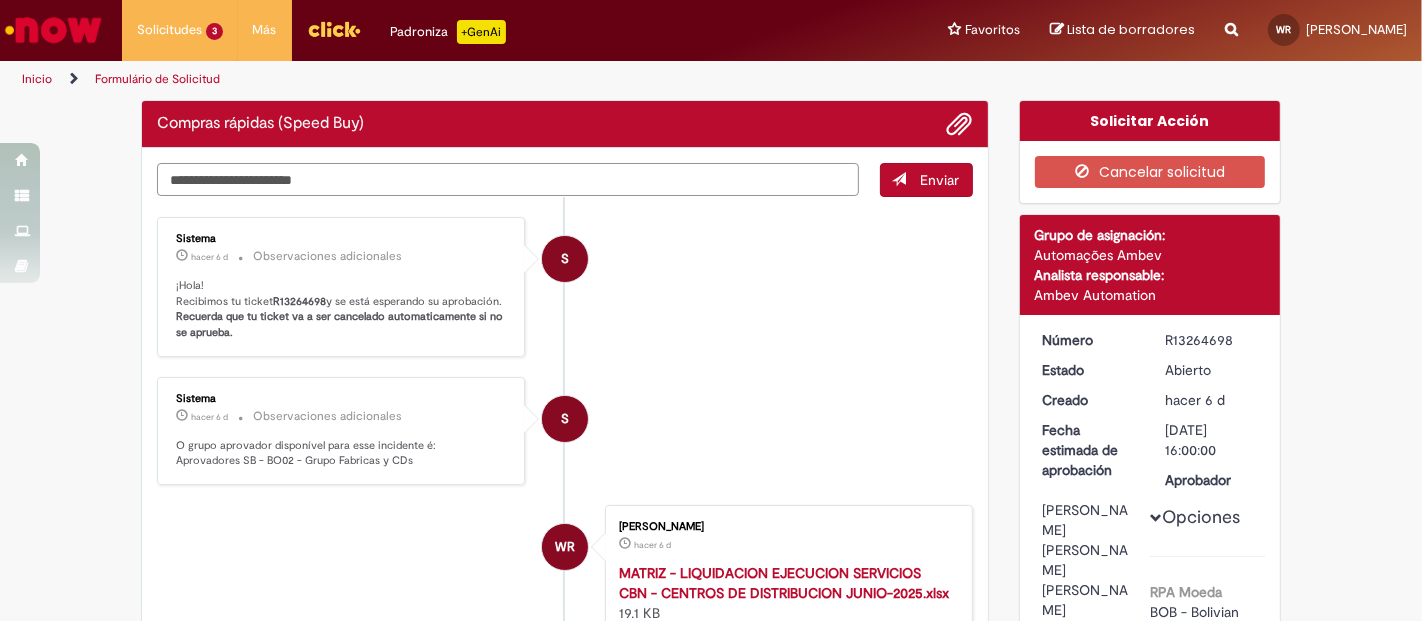 click at bounding box center [508, 179] 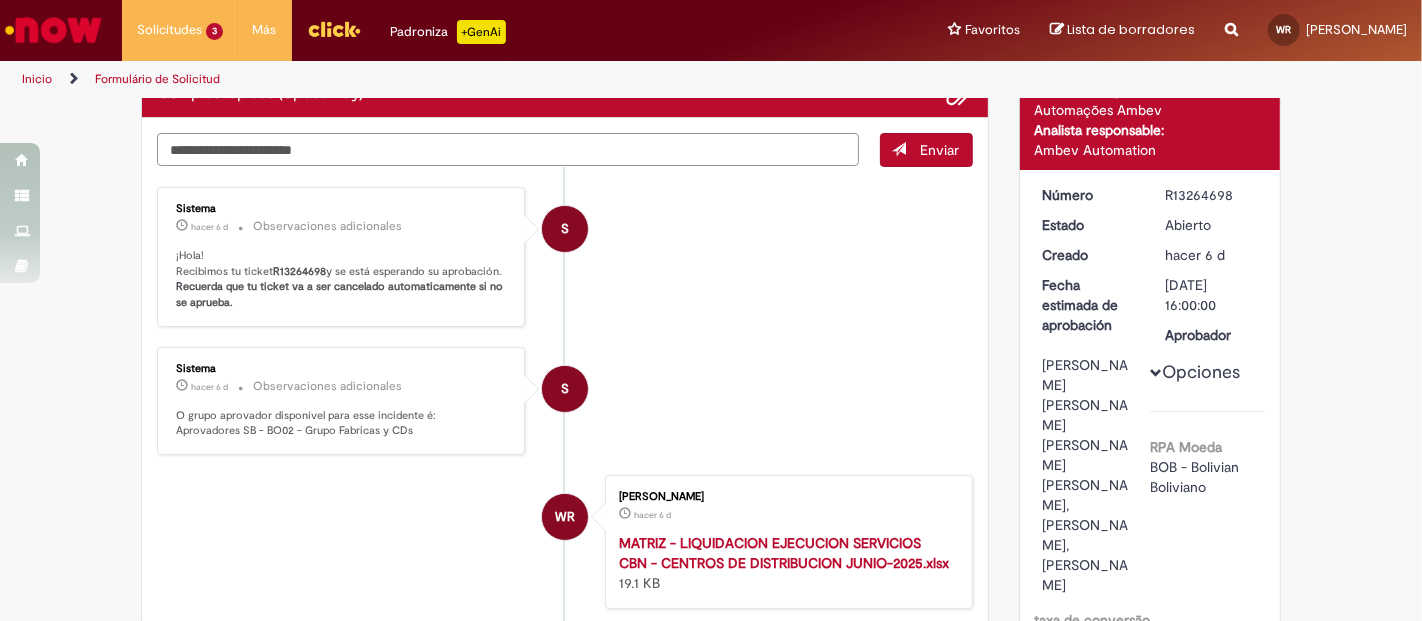 scroll, scrollTop: 111, scrollLeft: 0, axis: vertical 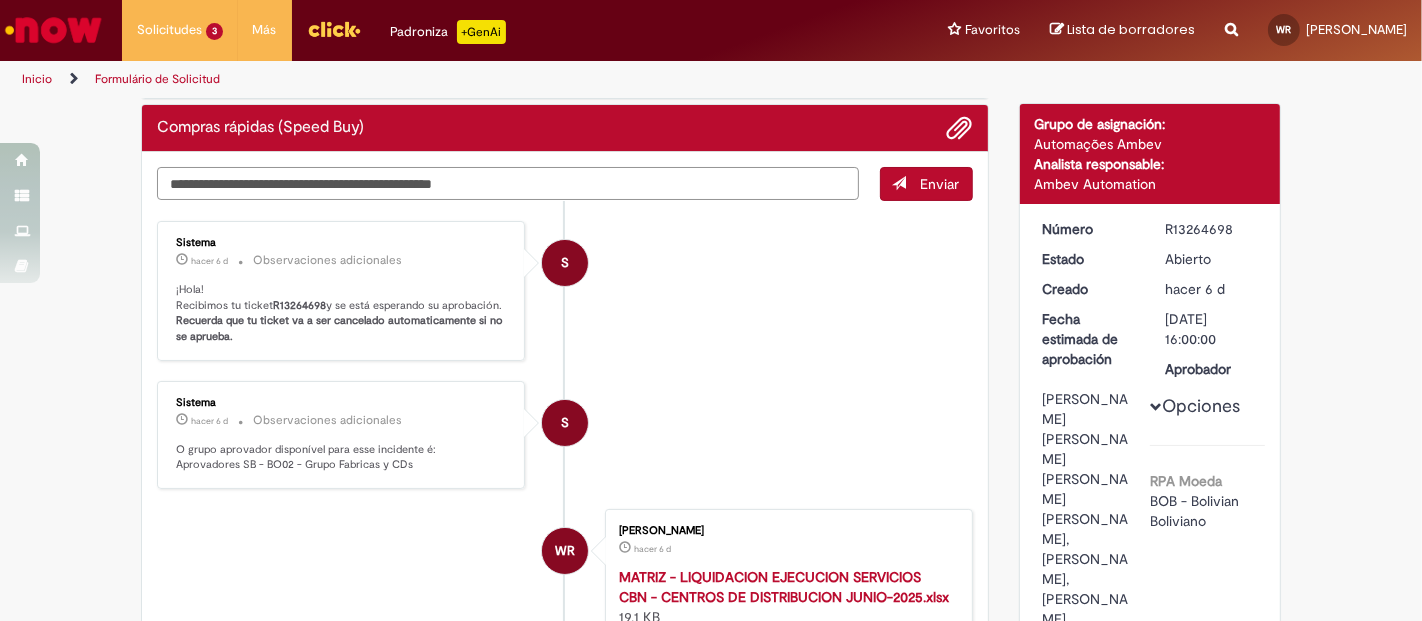 type on "**********" 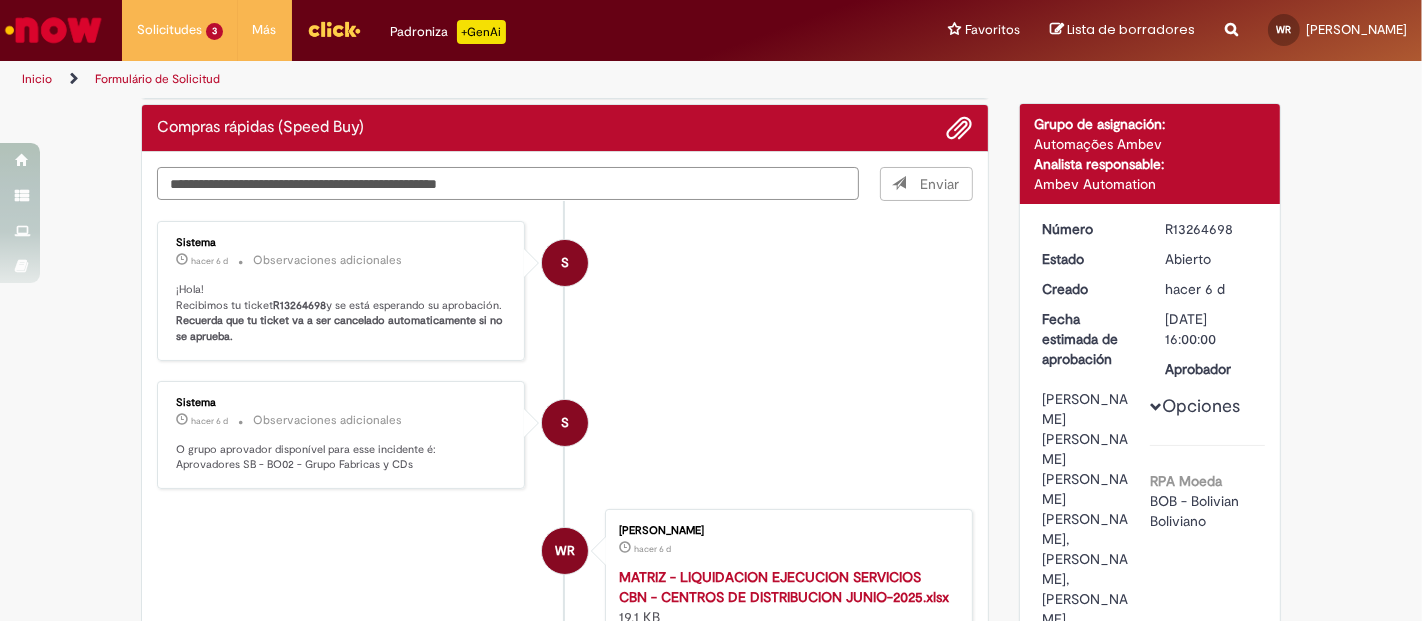 type 